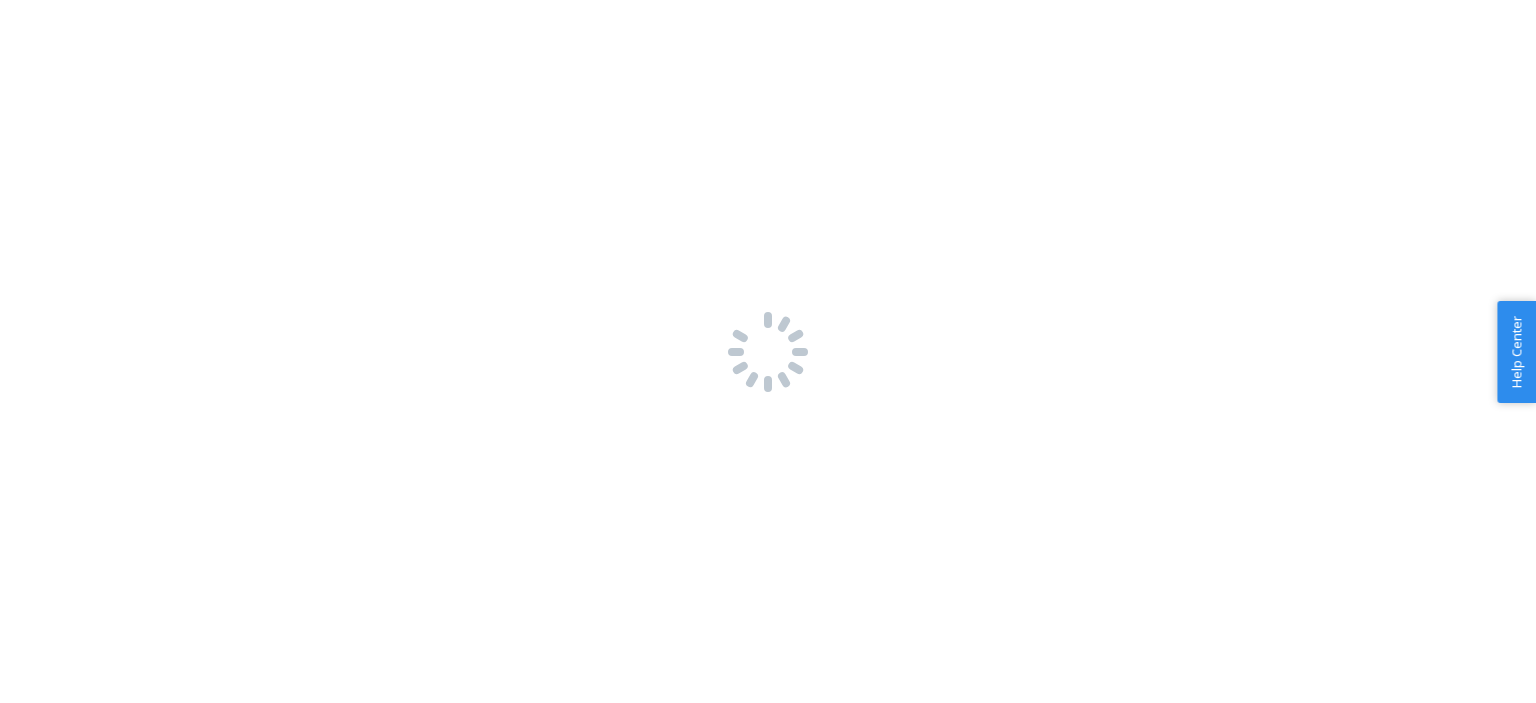 scroll, scrollTop: 0, scrollLeft: 0, axis: both 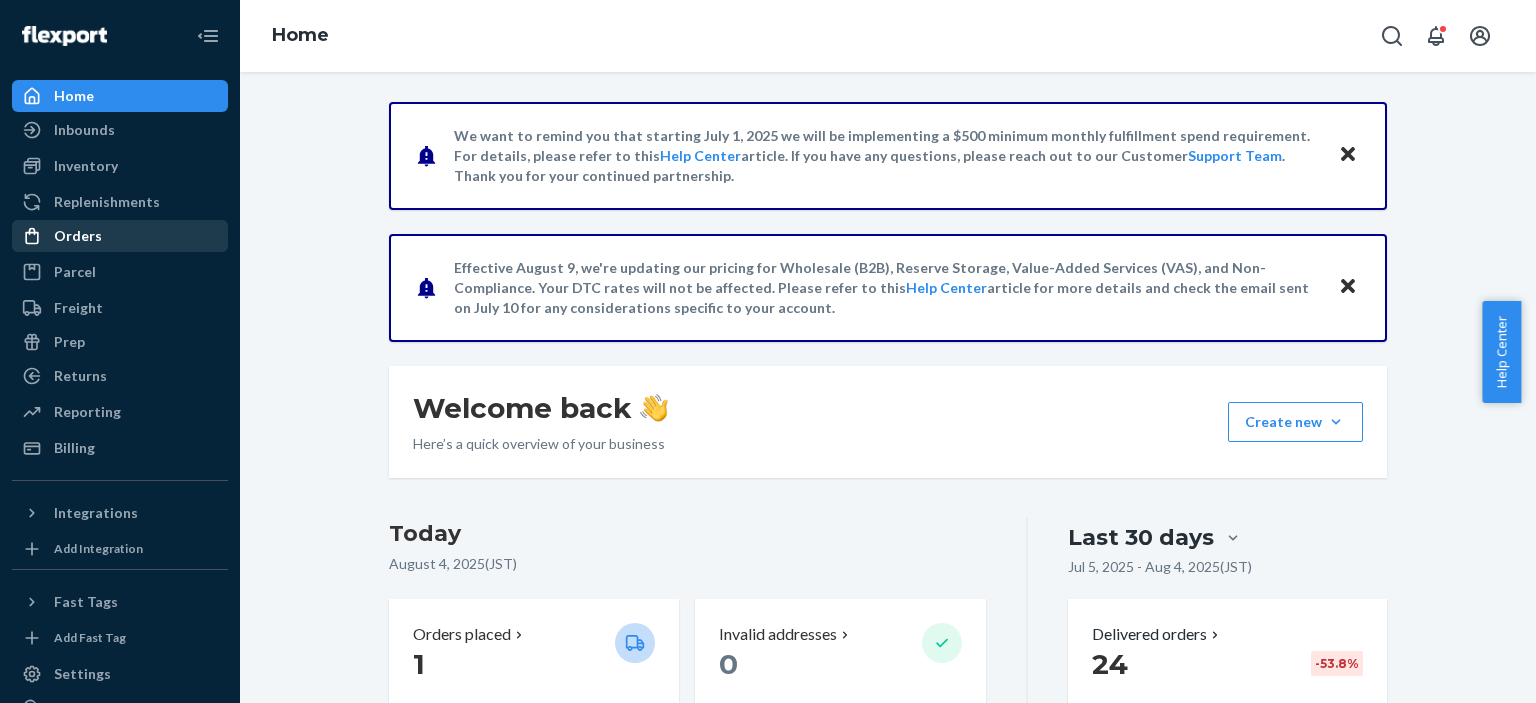 click on "Orders" at bounding box center [120, 236] 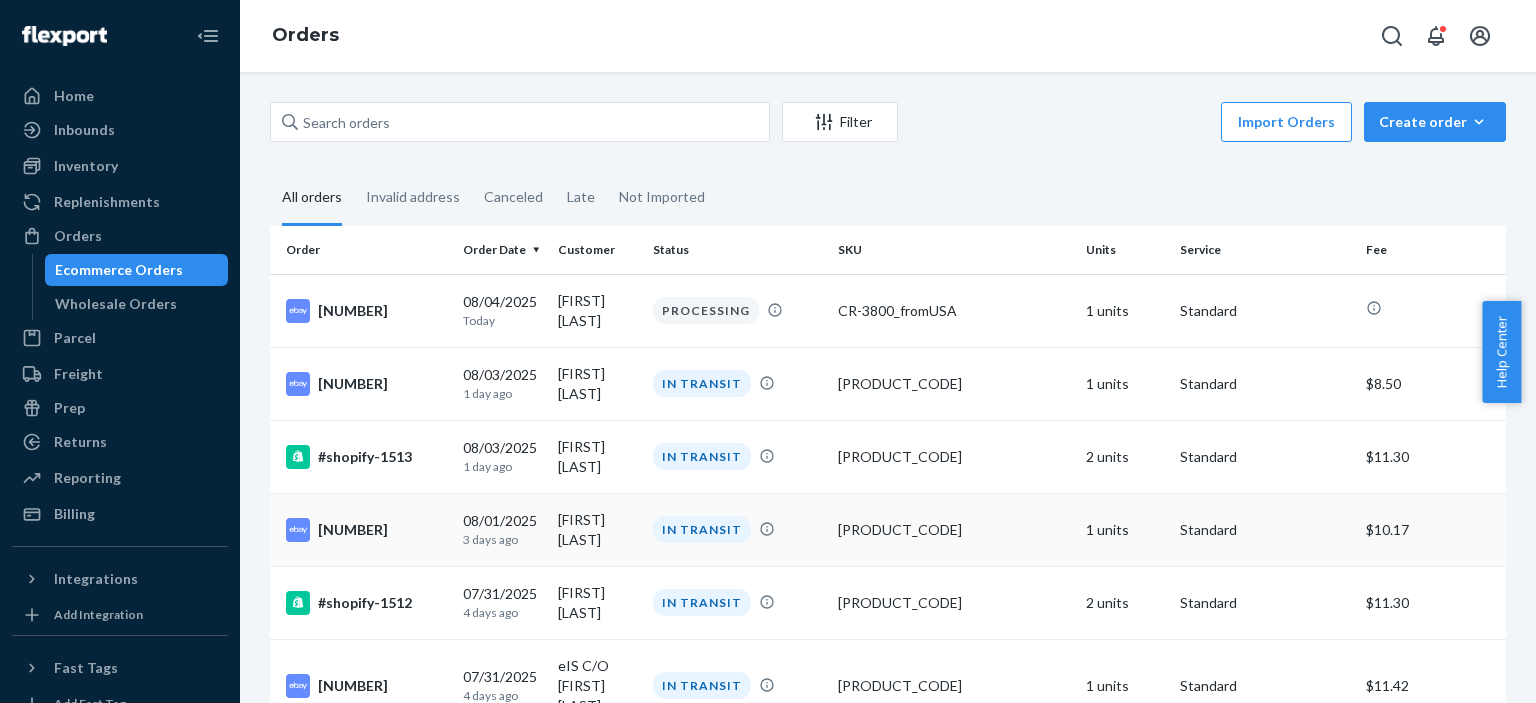 click on "[PRODUCT_CODE]" at bounding box center (953, 530) 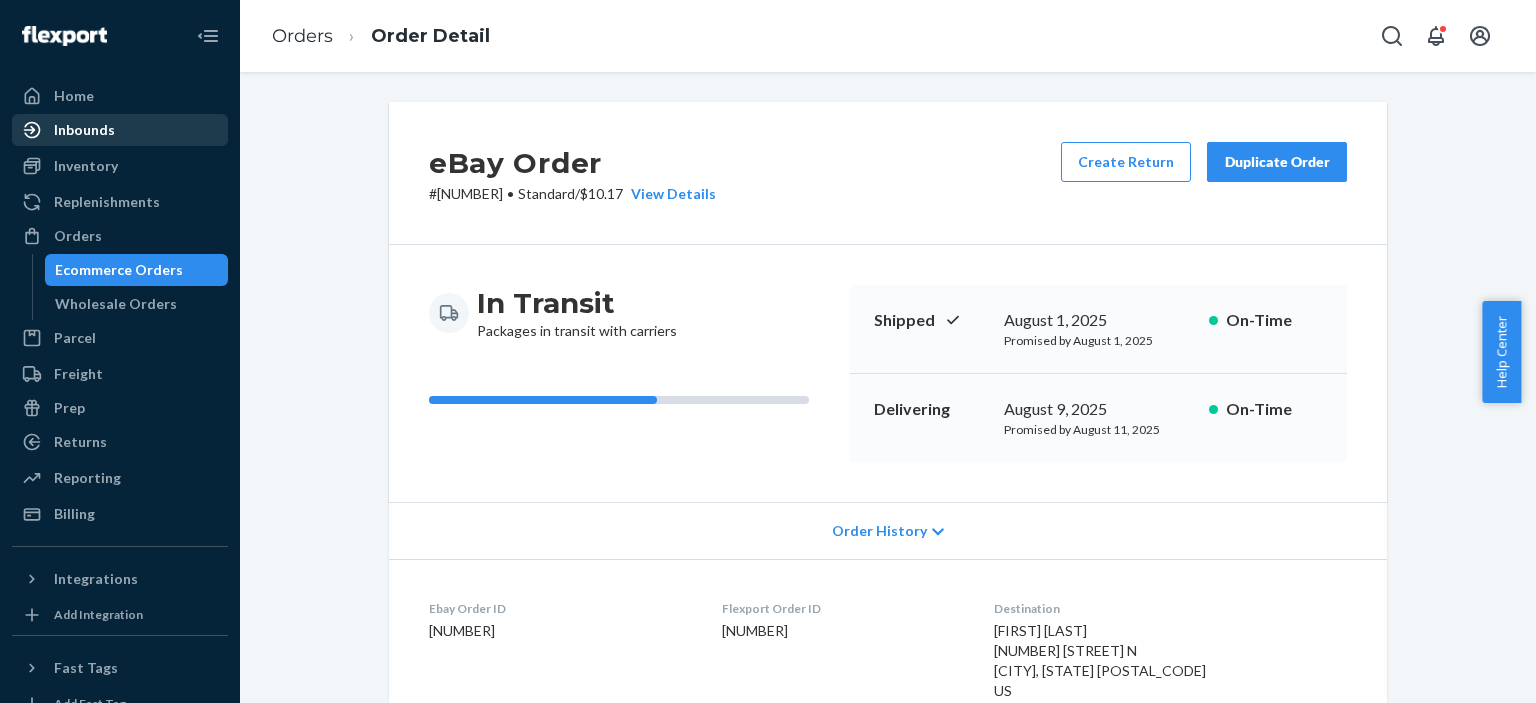 click on "Inbounds" at bounding box center (120, 130) 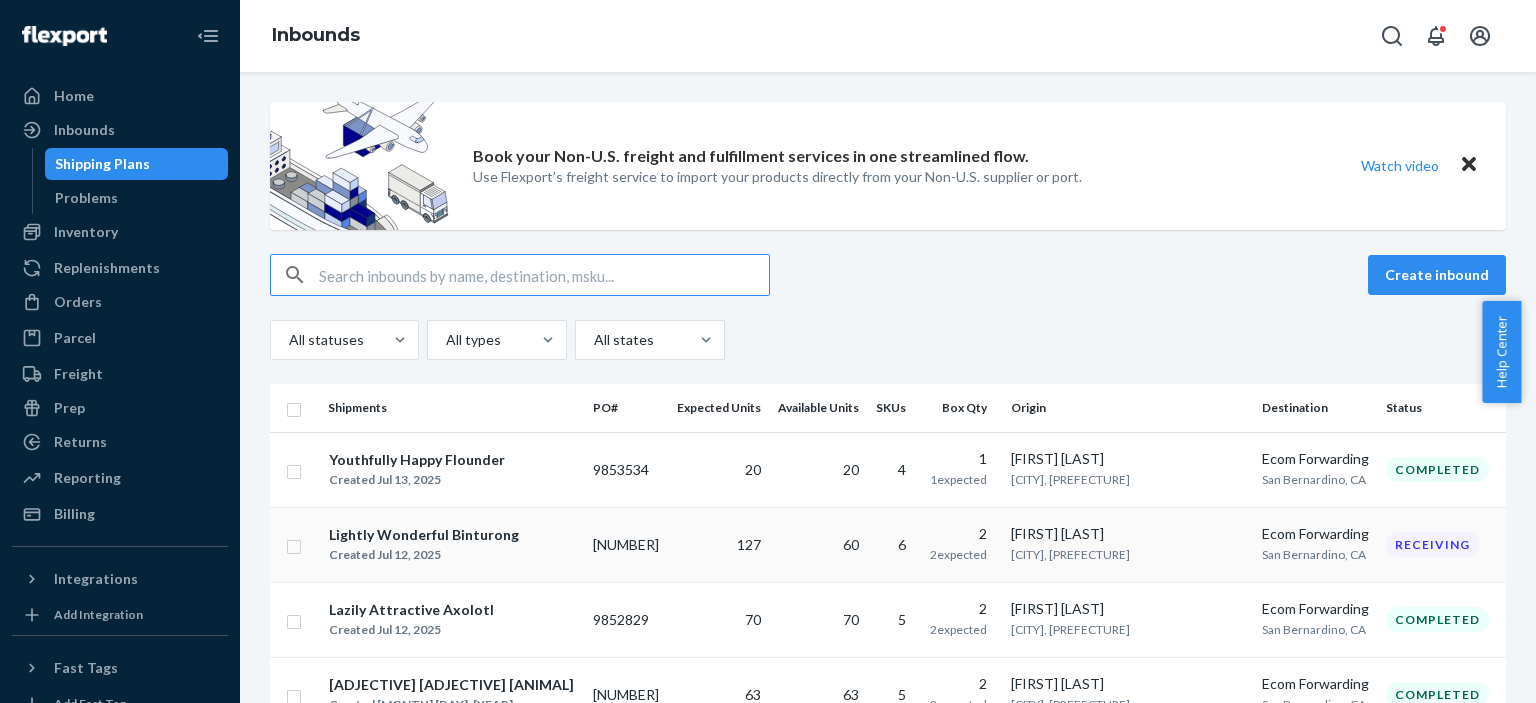 click on "Lightly Wonderful Binturong" at bounding box center (424, 535) 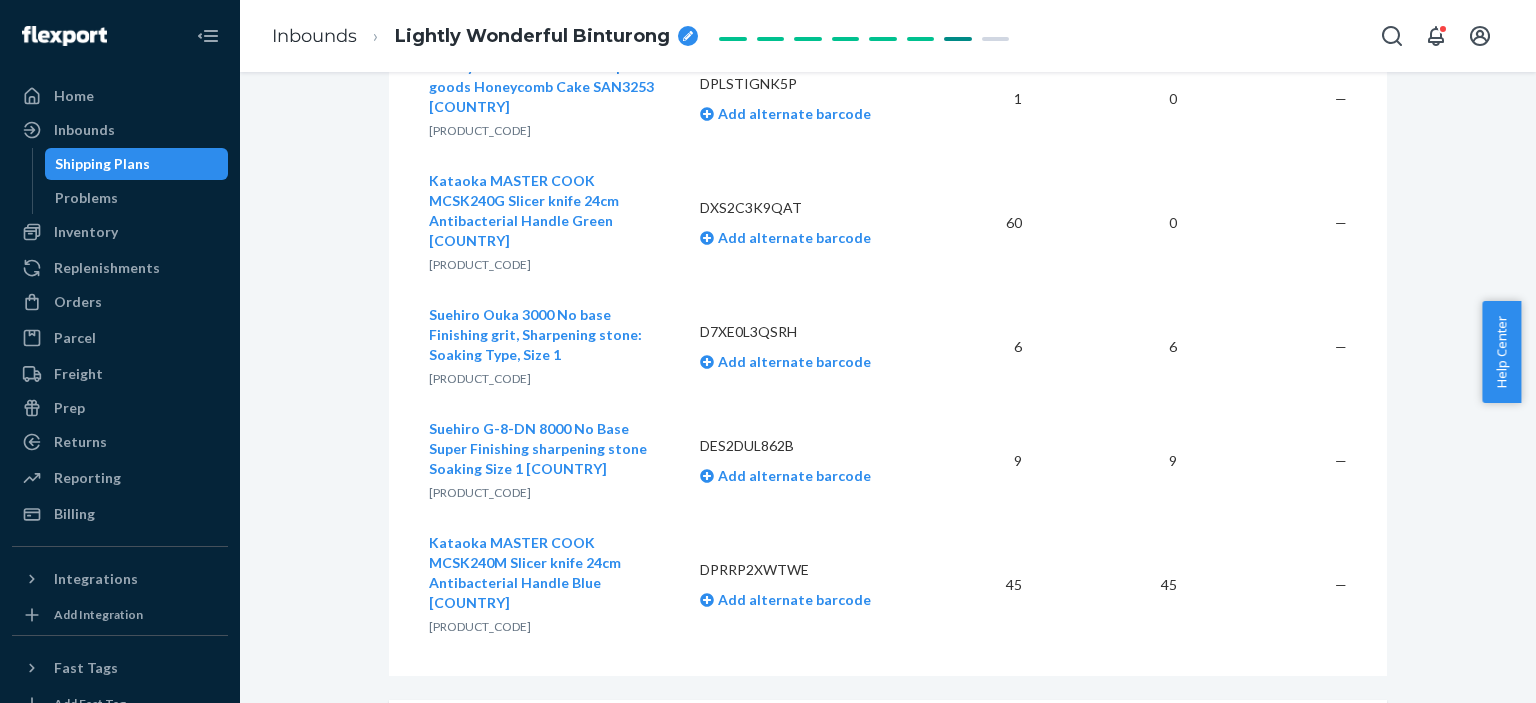 scroll, scrollTop: 0, scrollLeft: 0, axis: both 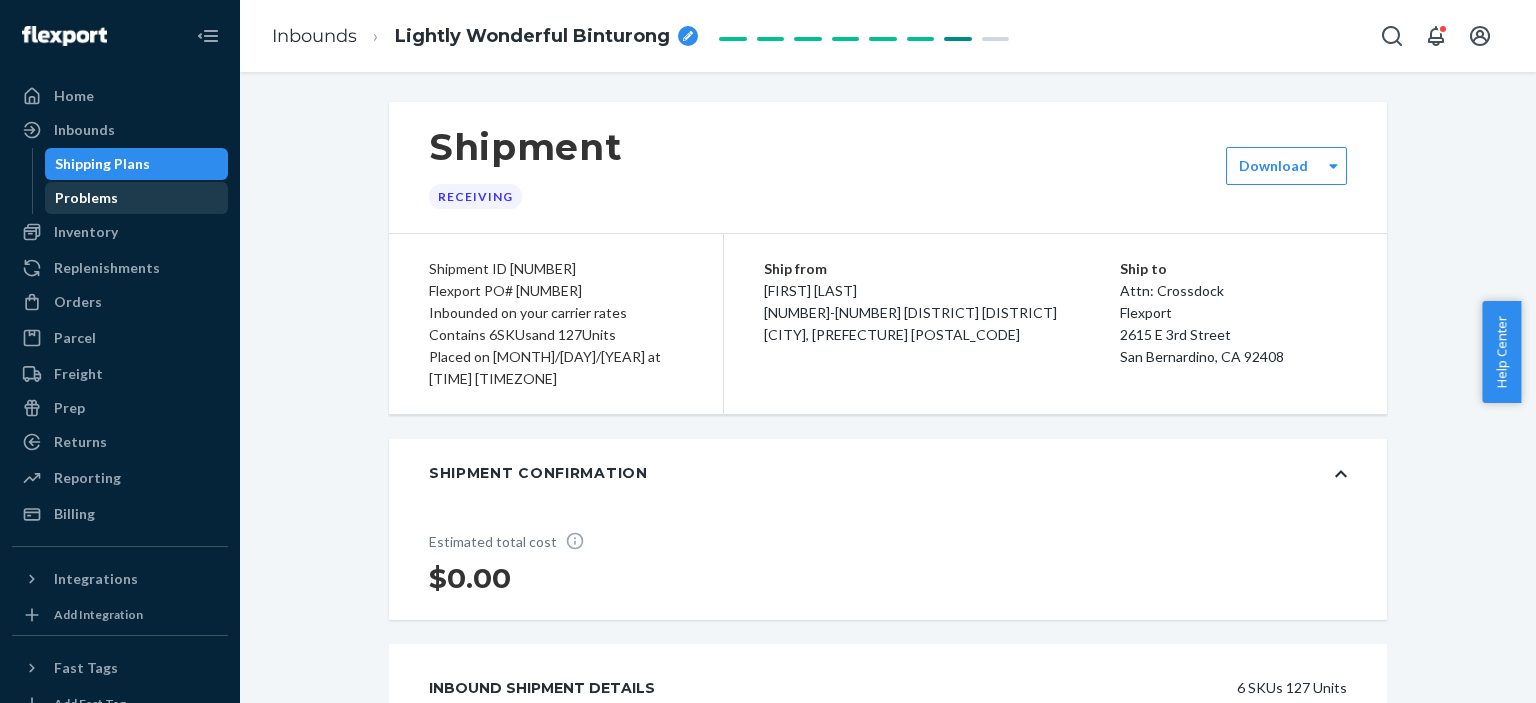click on "Problems" at bounding box center [137, 198] 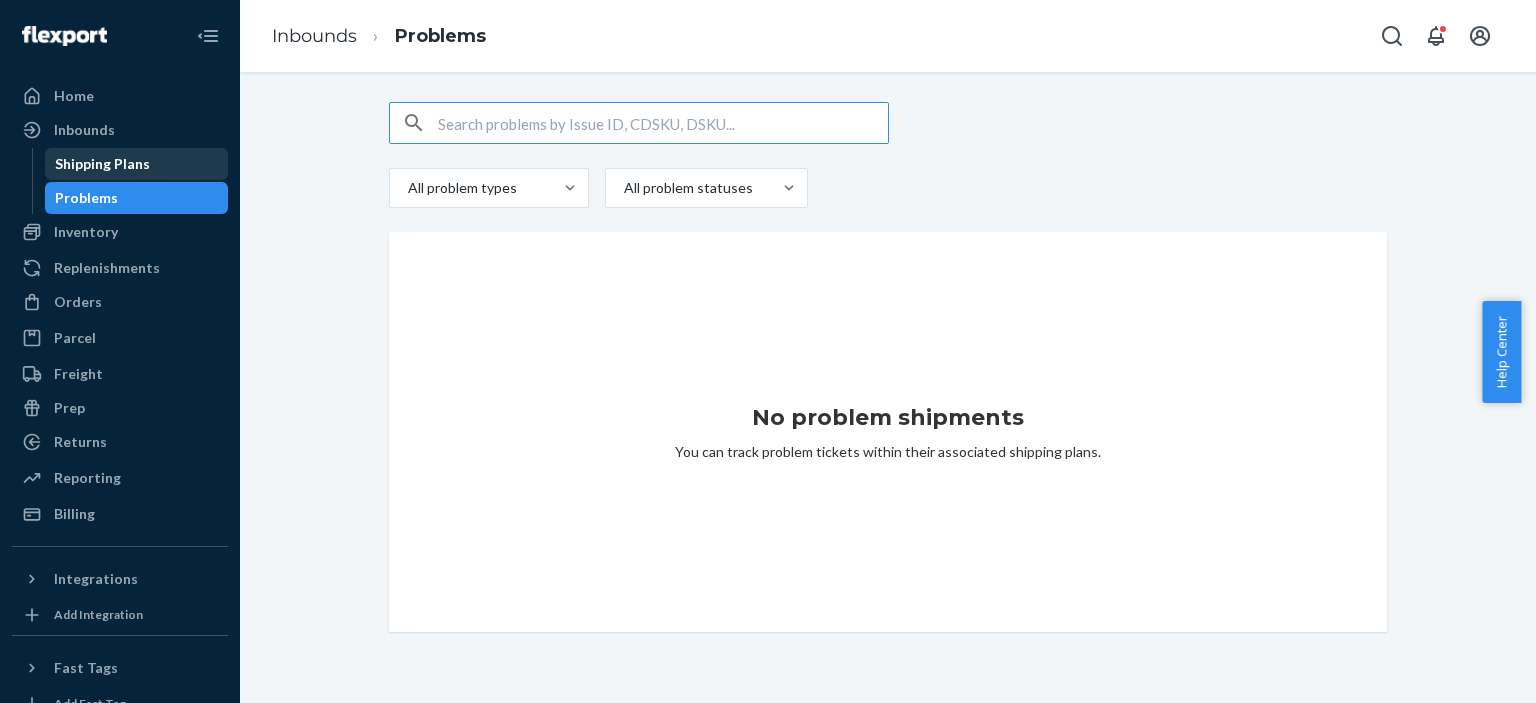 click on "Shipping Plans" at bounding box center (102, 164) 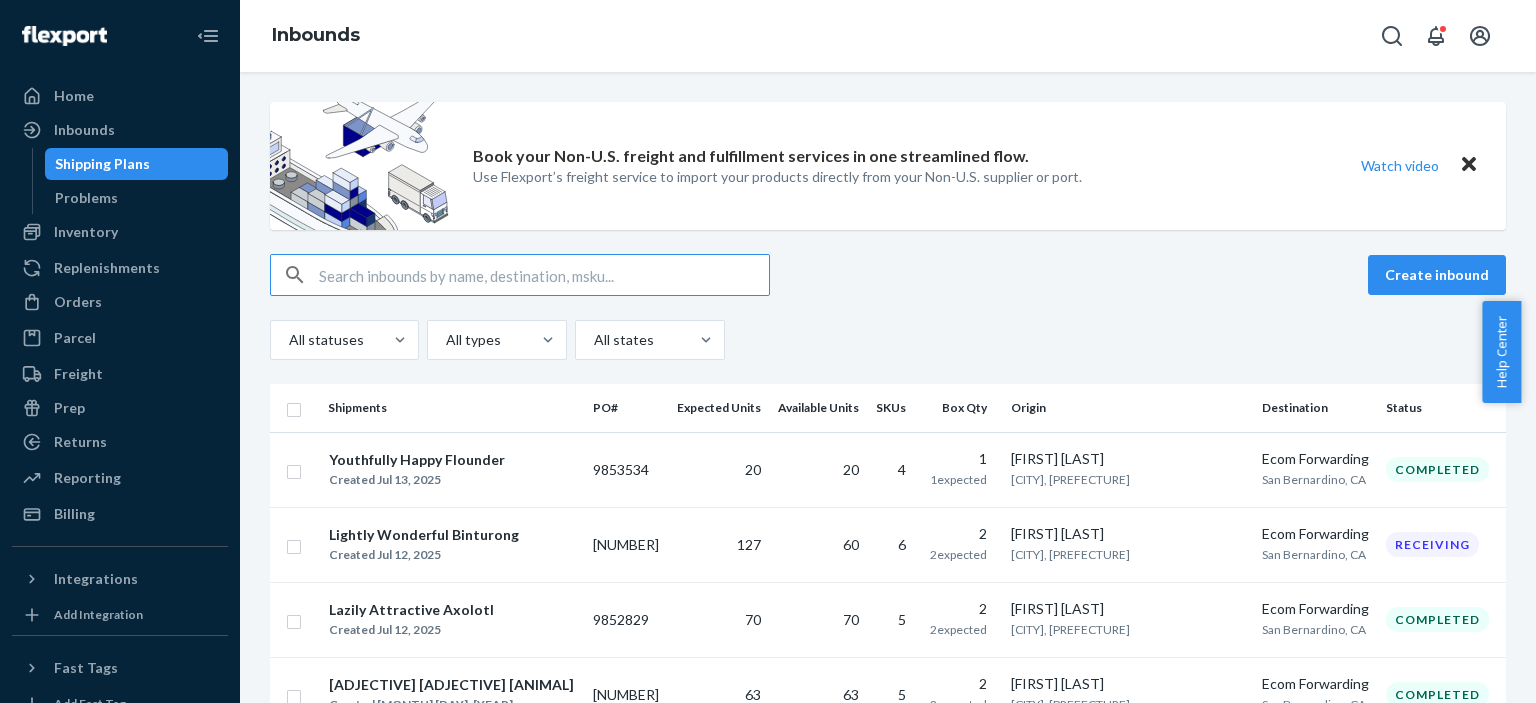 scroll, scrollTop: 266, scrollLeft: 0, axis: vertical 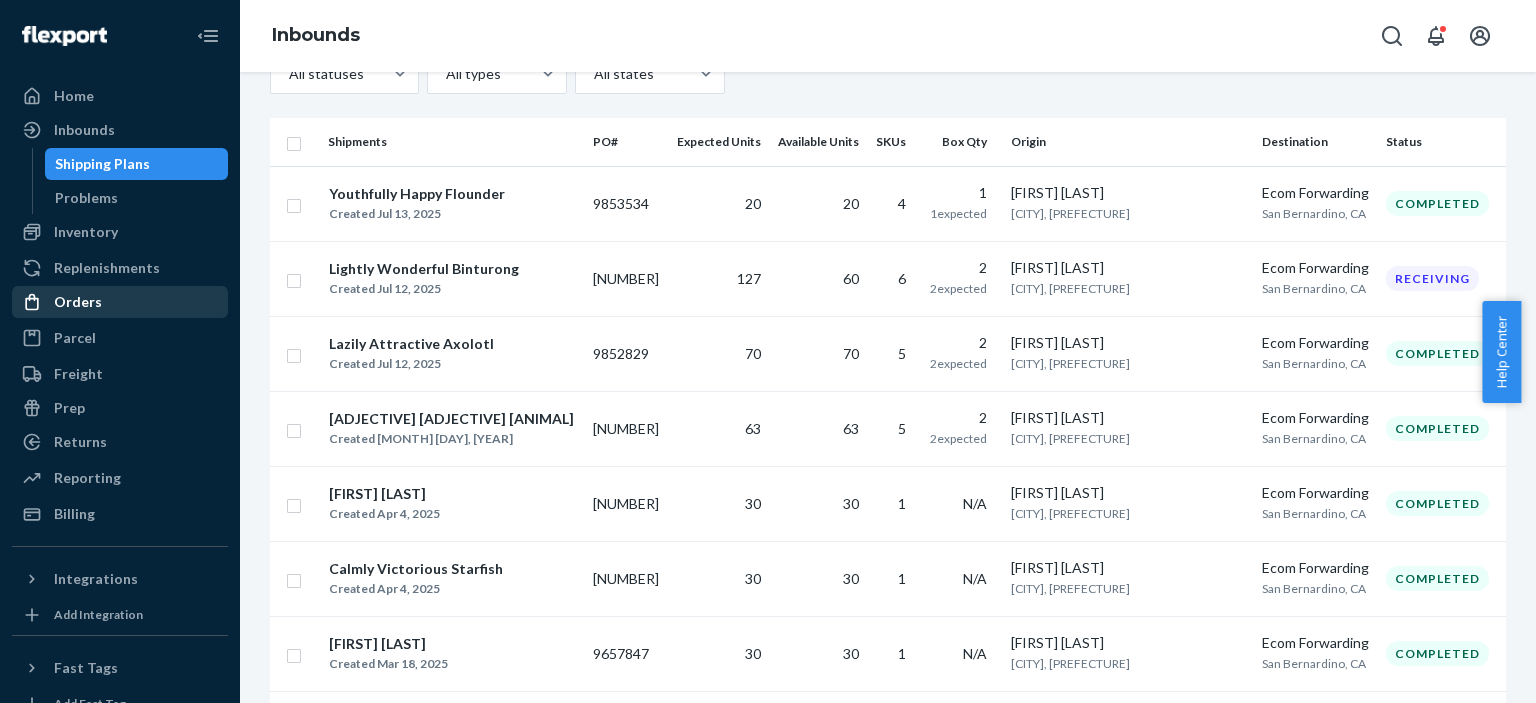 click on "Orders" at bounding box center (120, 302) 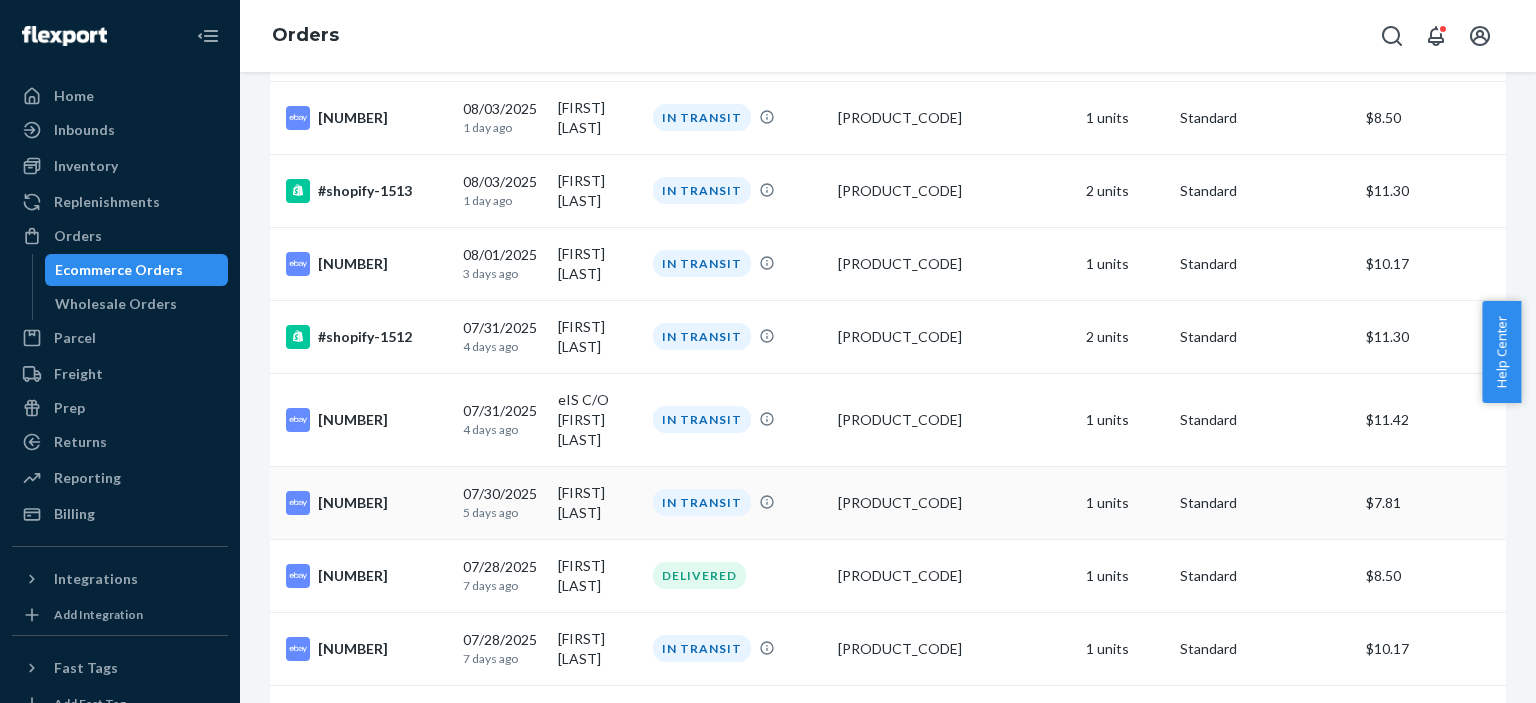 scroll, scrollTop: 0, scrollLeft: 0, axis: both 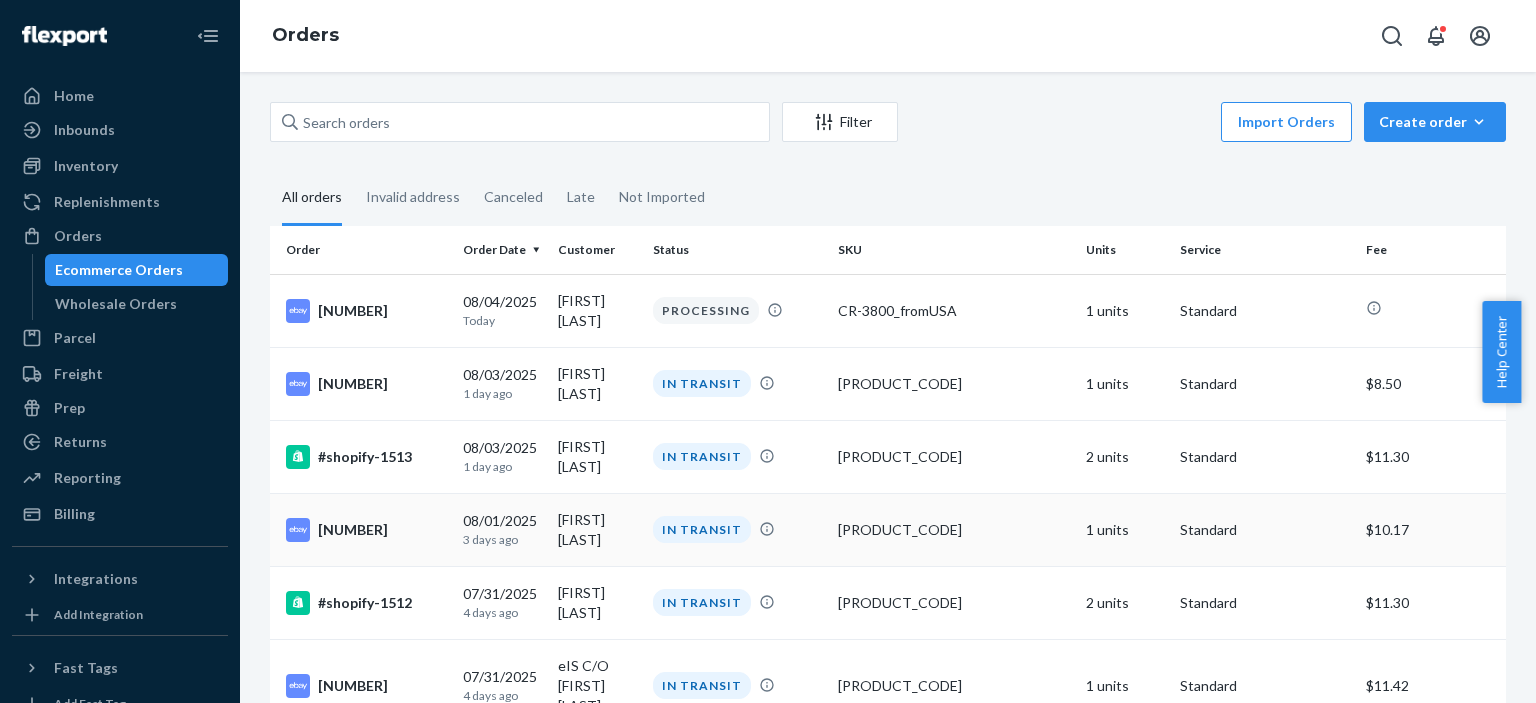 click on "IN TRANSIT" at bounding box center (702, 529) 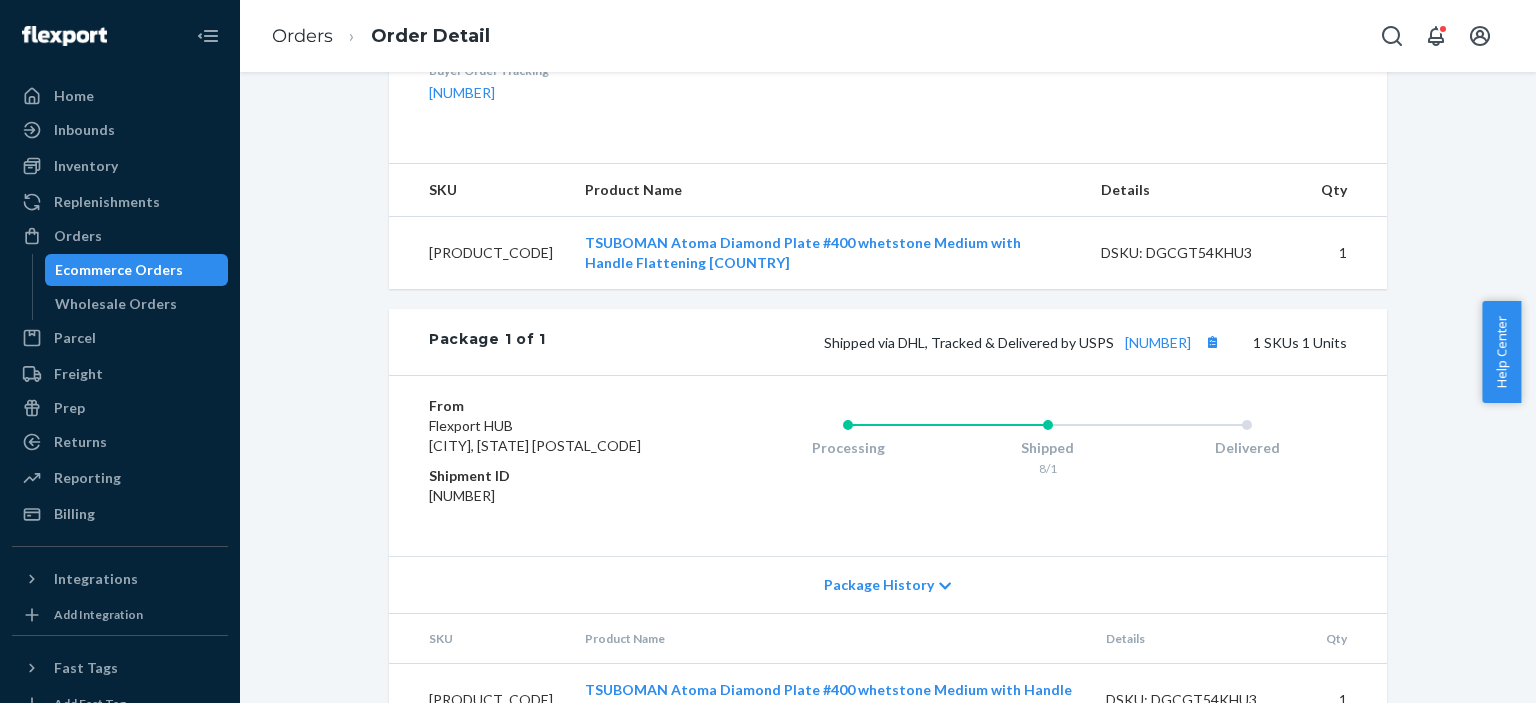 scroll, scrollTop: 734, scrollLeft: 0, axis: vertical 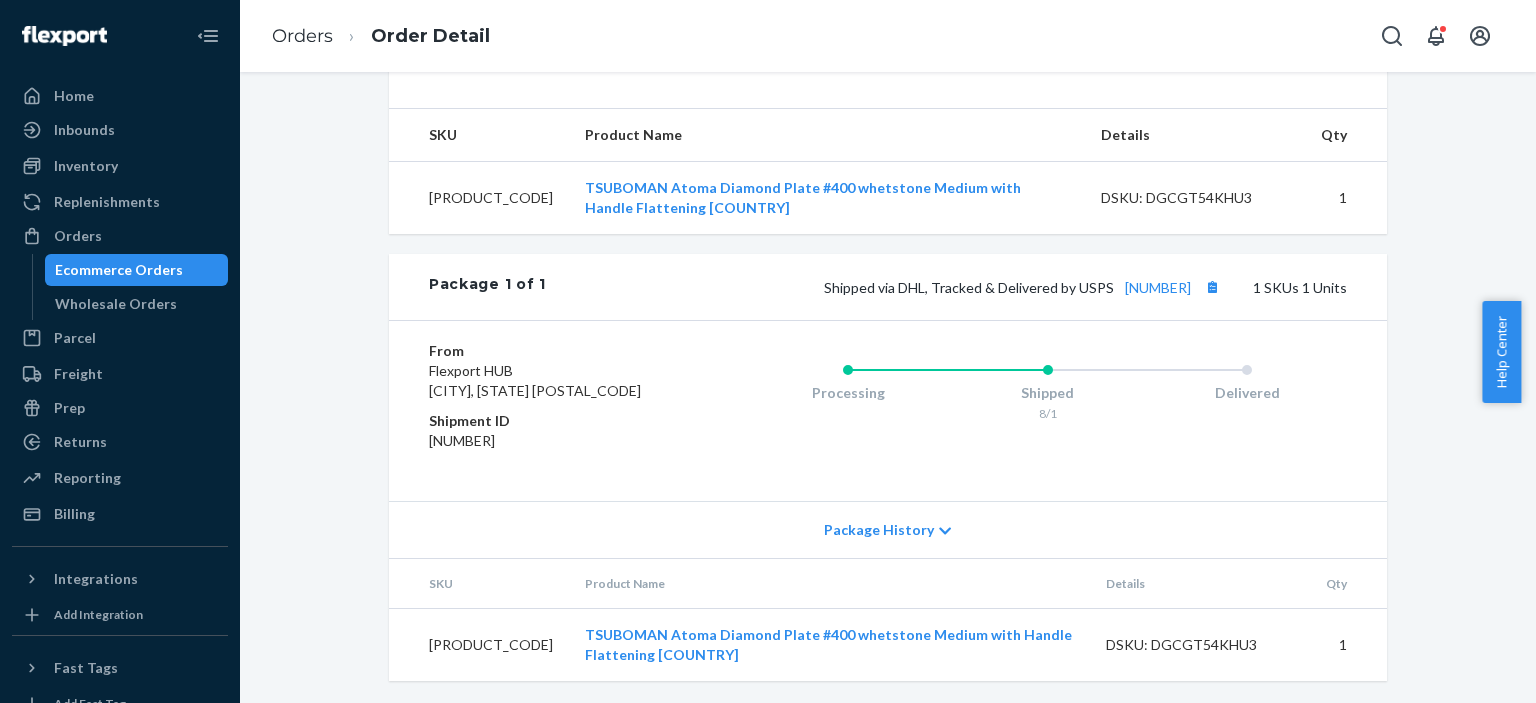 click on "[PRODUCT_CODE]" at bounding box center [479, 198] 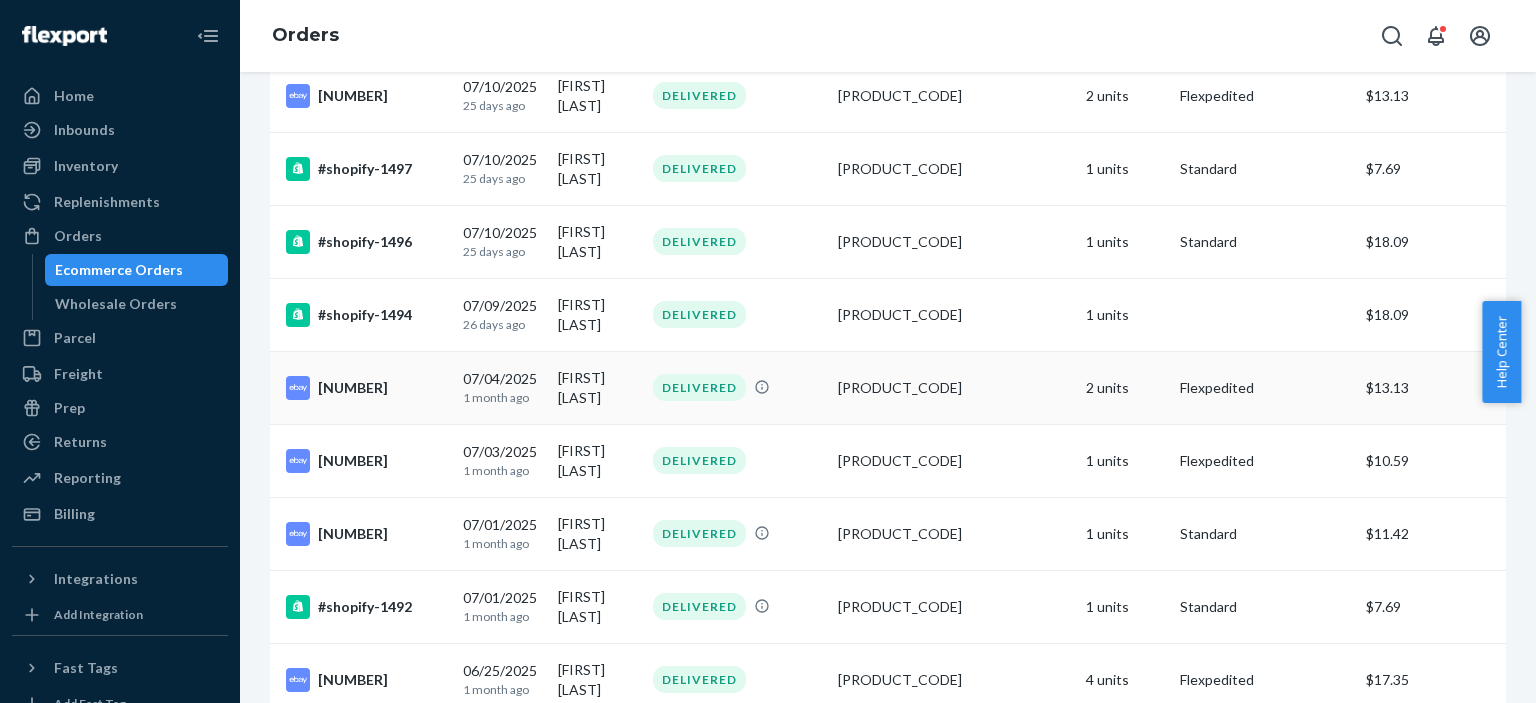 scroll, scrollTop: 2400, scrollLeft: 0, axis: vertical 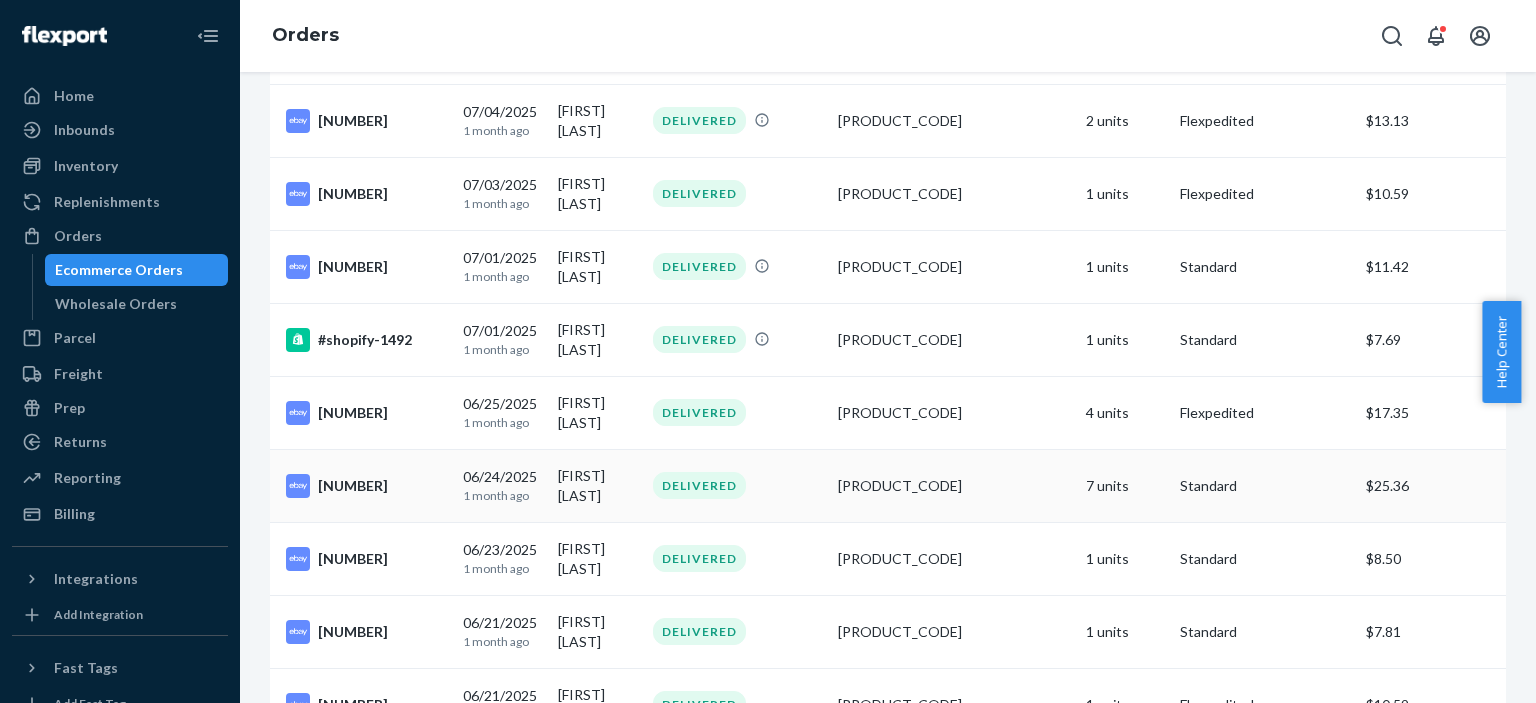 click on "[MONTH]/[DAY]/[YEAR] 1 month ago" at bounding box center [502, 485] 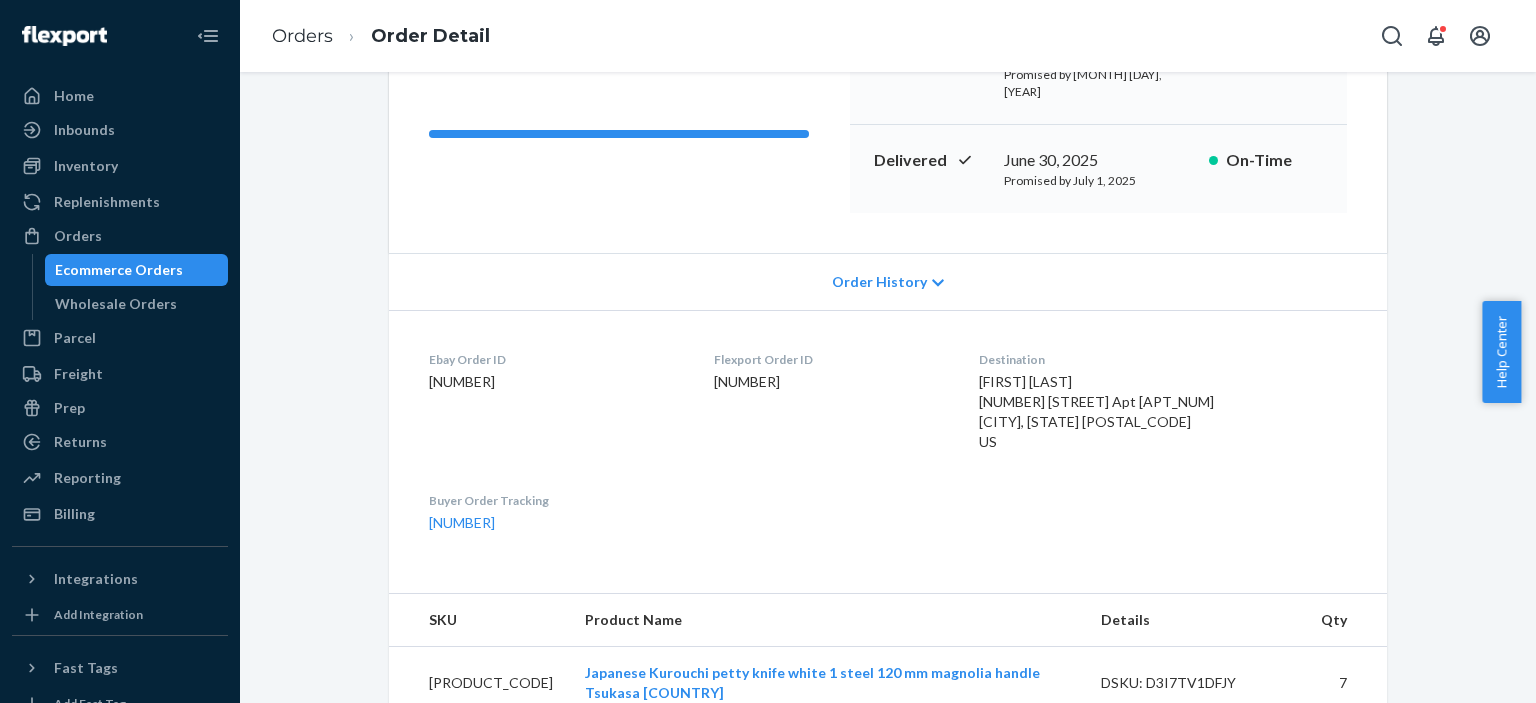 scroll, scrollTop: 533, scrollLeft: 0, axis: vertical 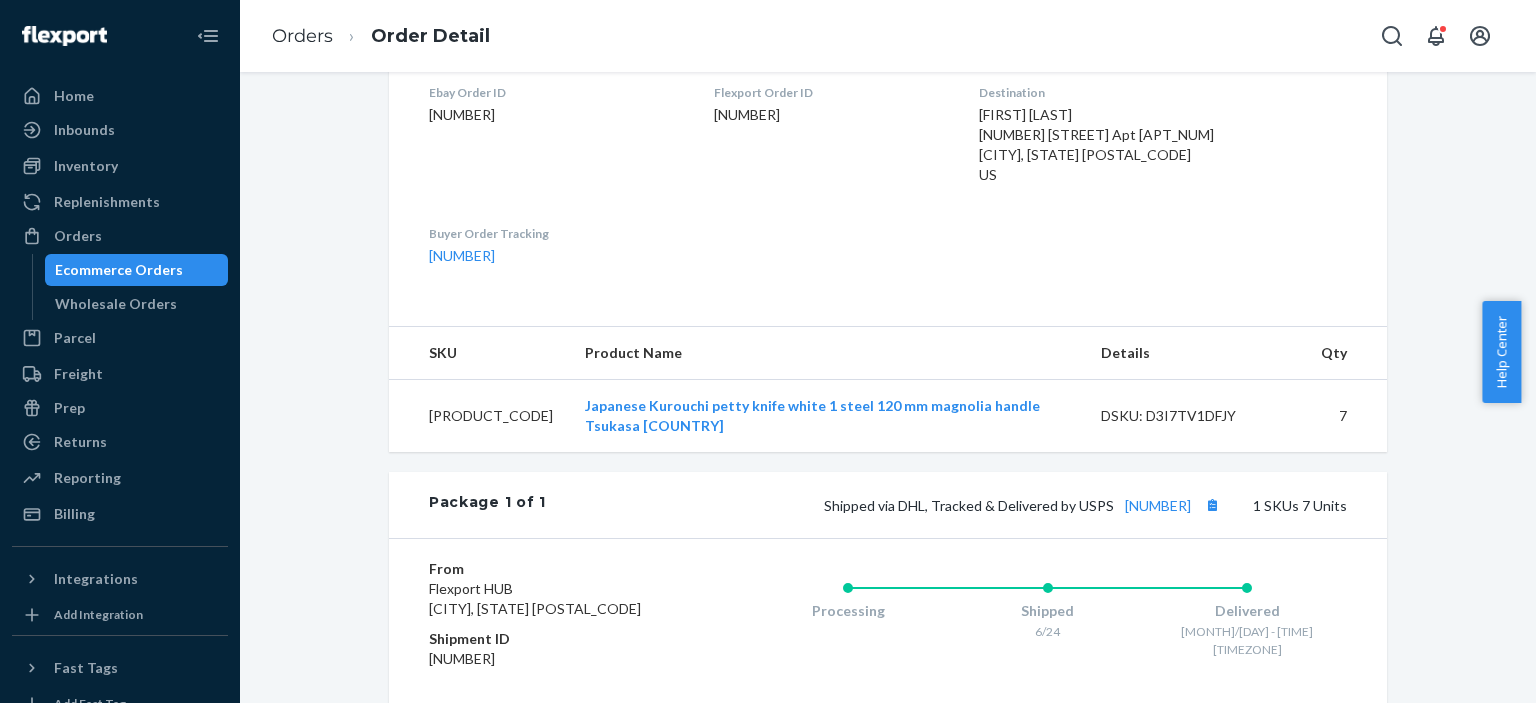drag, startPoint x: 420, startPoint y: 381, endPoint x: 532, endPoint y: 400, distance: 113.600174 